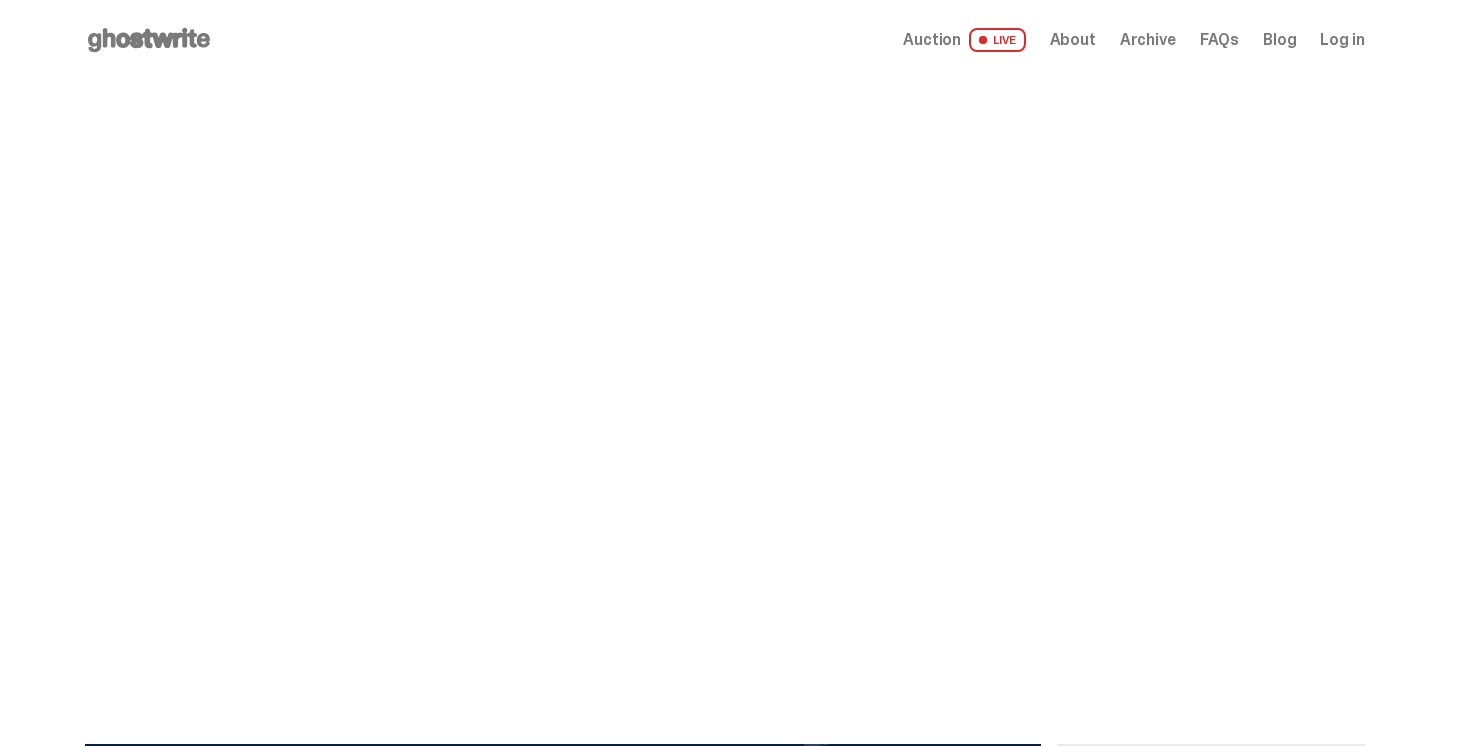 scroll, scrollTop: 0, scrollLeft: 0, axis: both 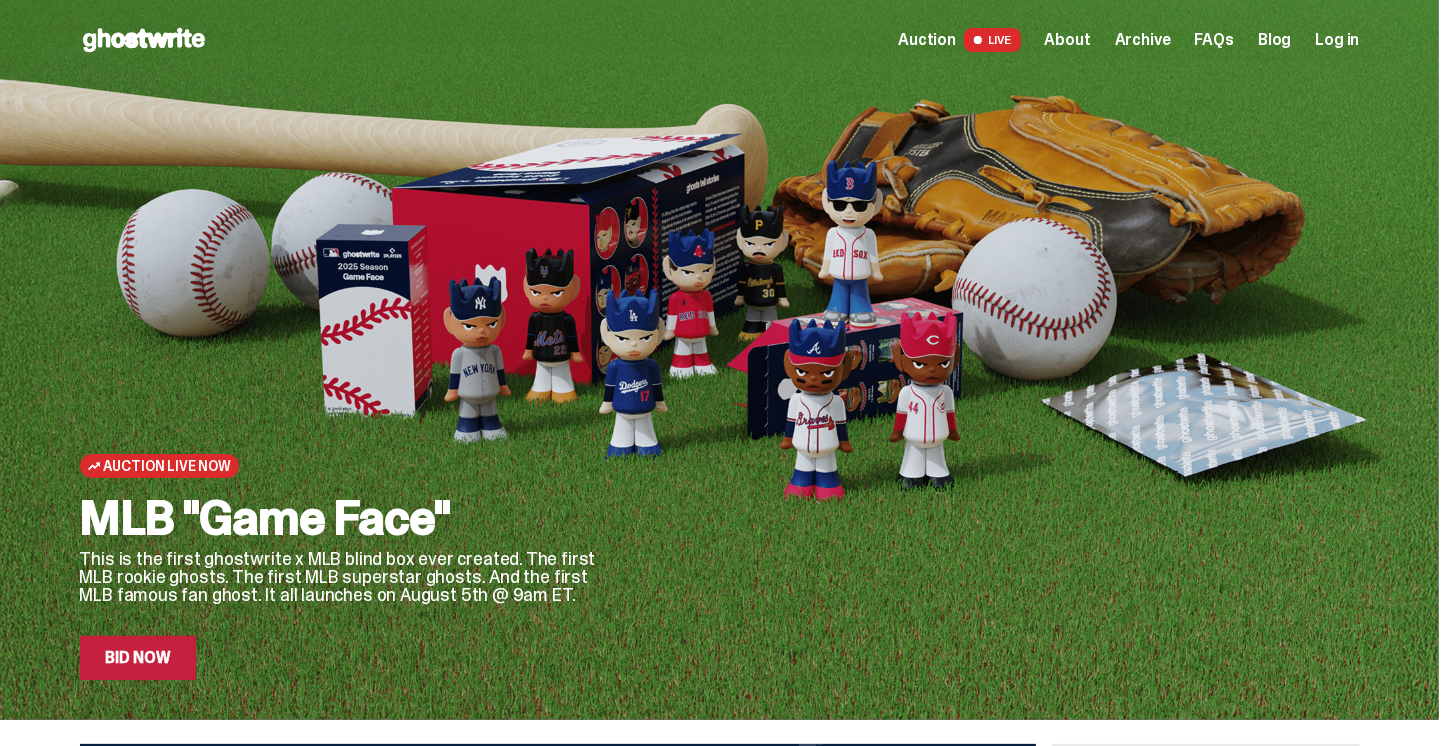 click on "LIVE" at bounding box center (992, 40) 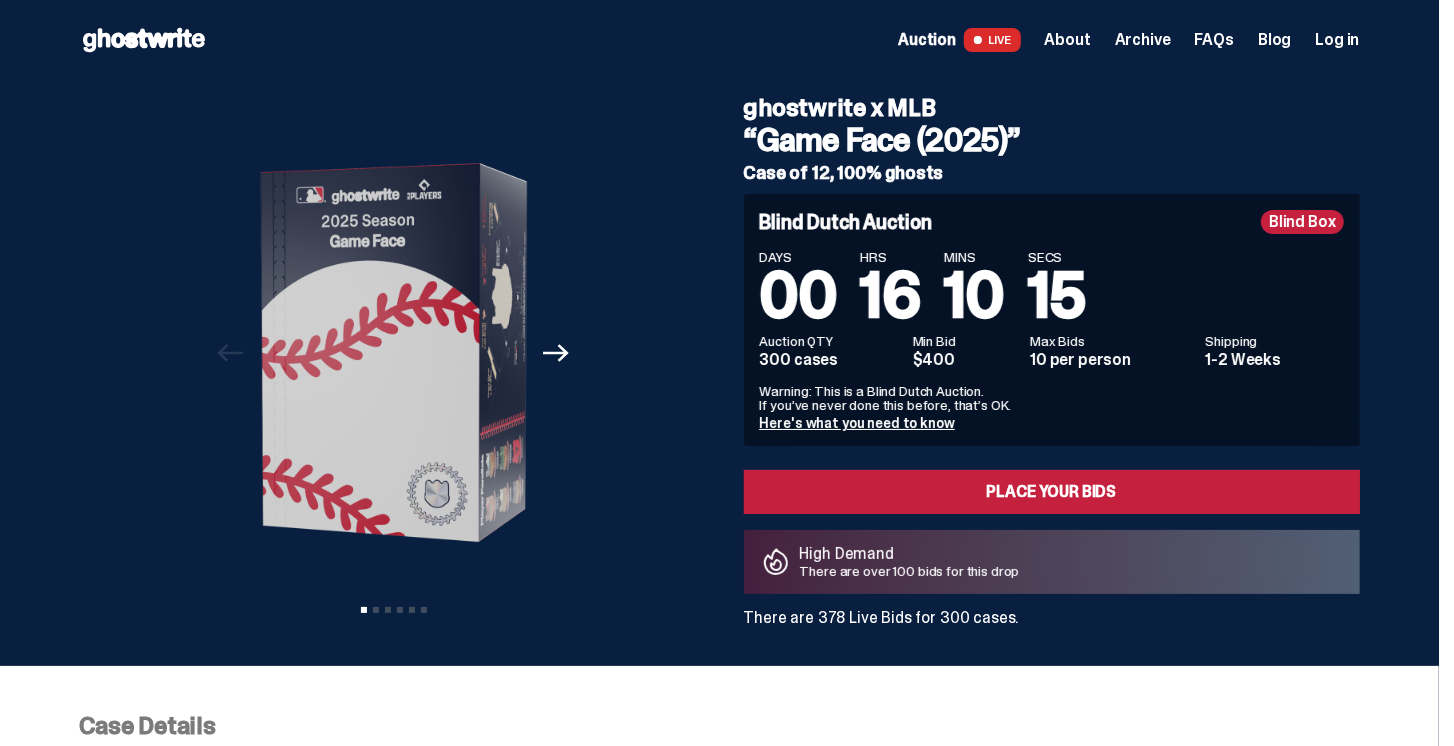 click on "Log in" at bounding box center (1337, 40) 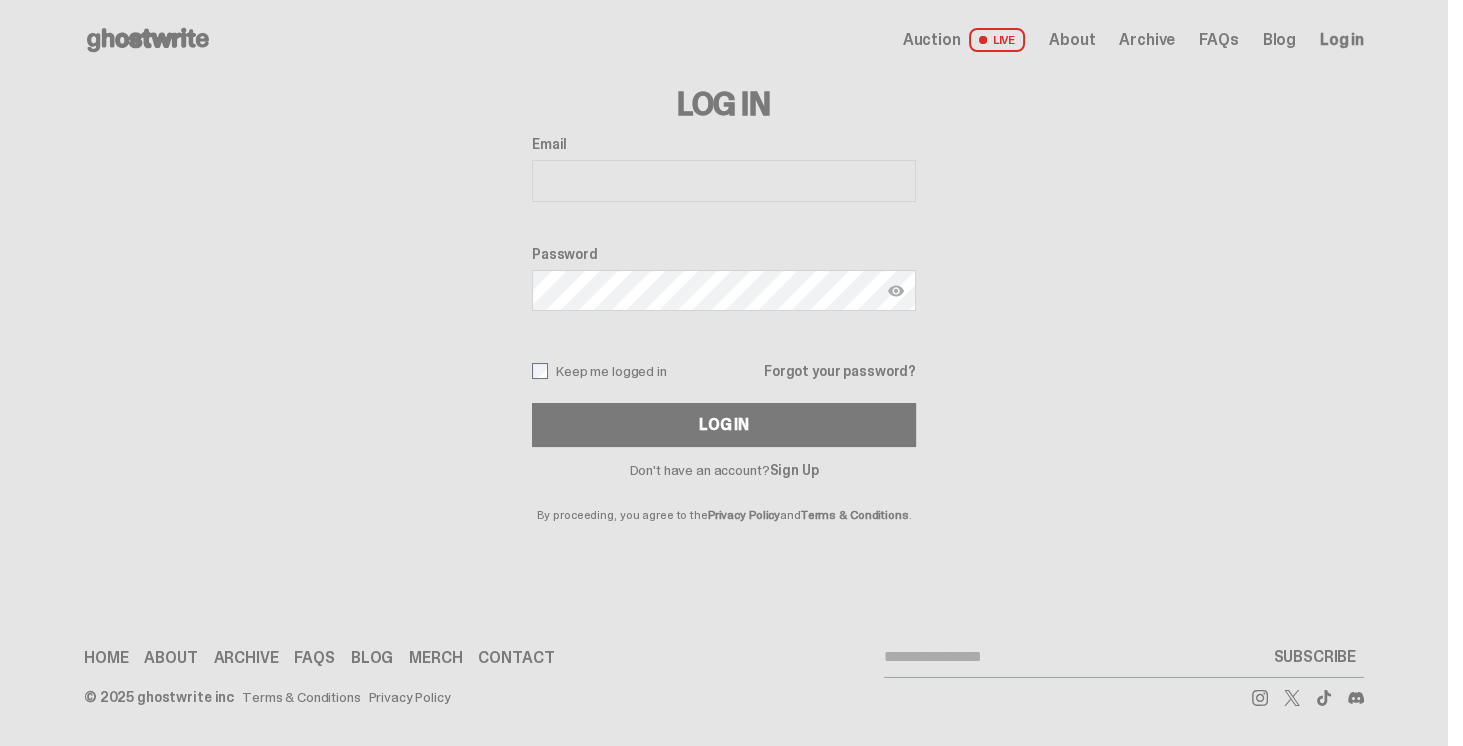 click on "Email" at bounding box center (724, 181) 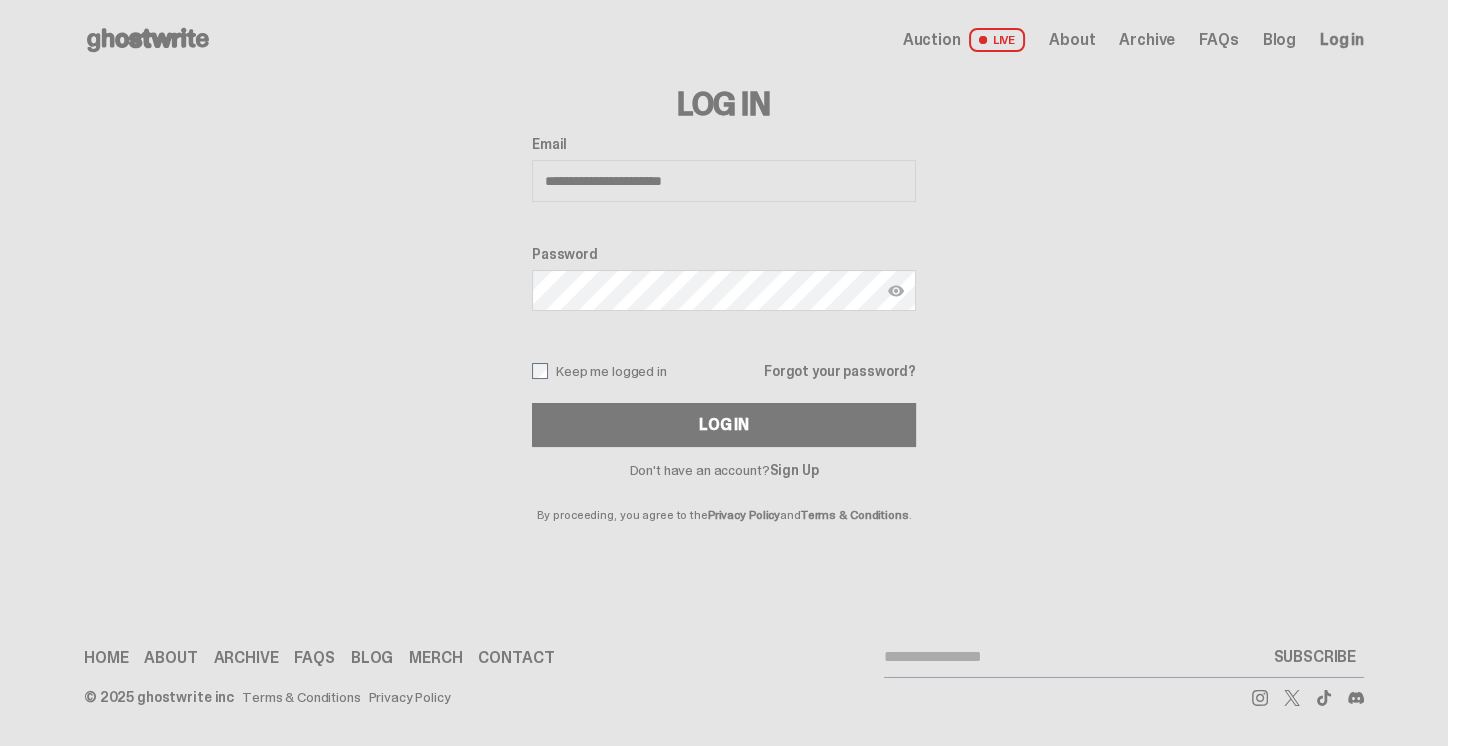 click on "Log In" at bounding box center [724, 425] 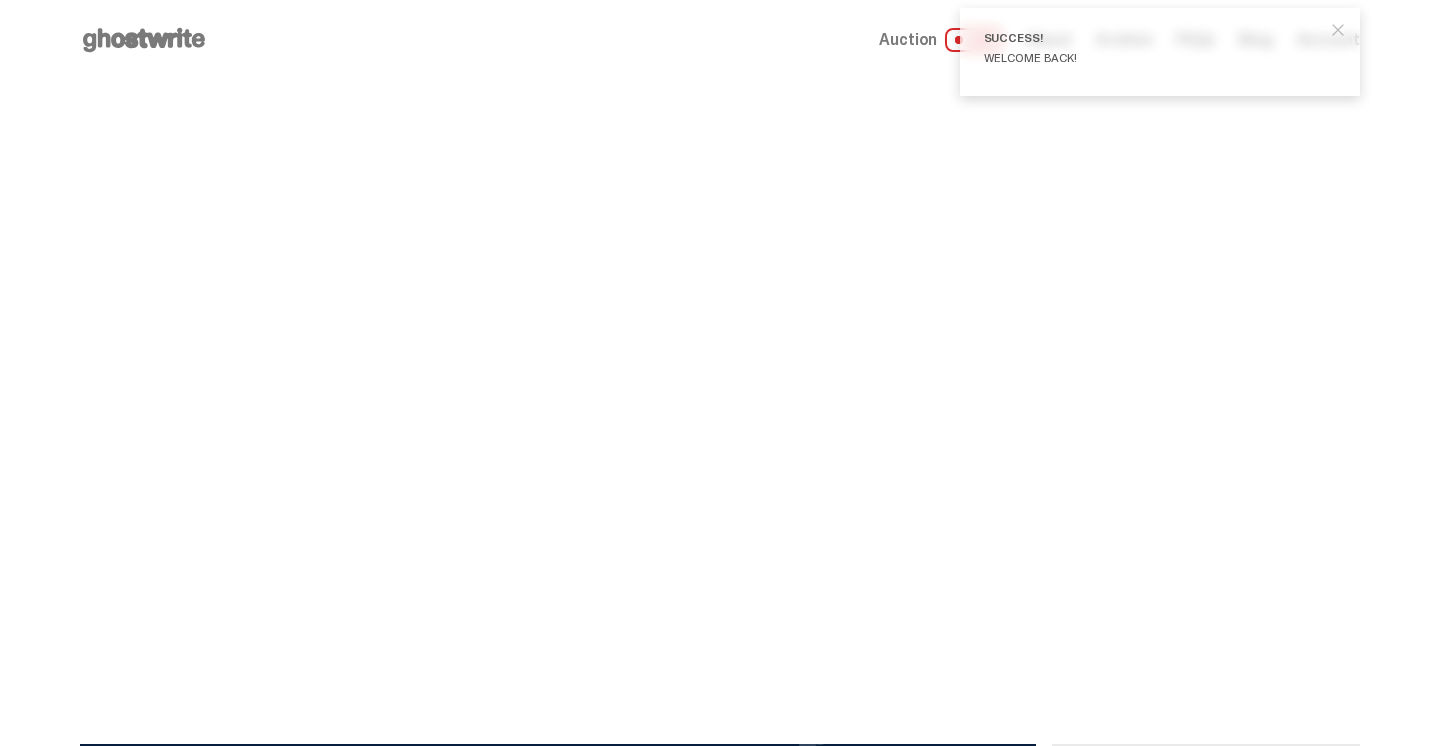 scroll, scrollTop: 0, scrollLeft: 0, axis: both 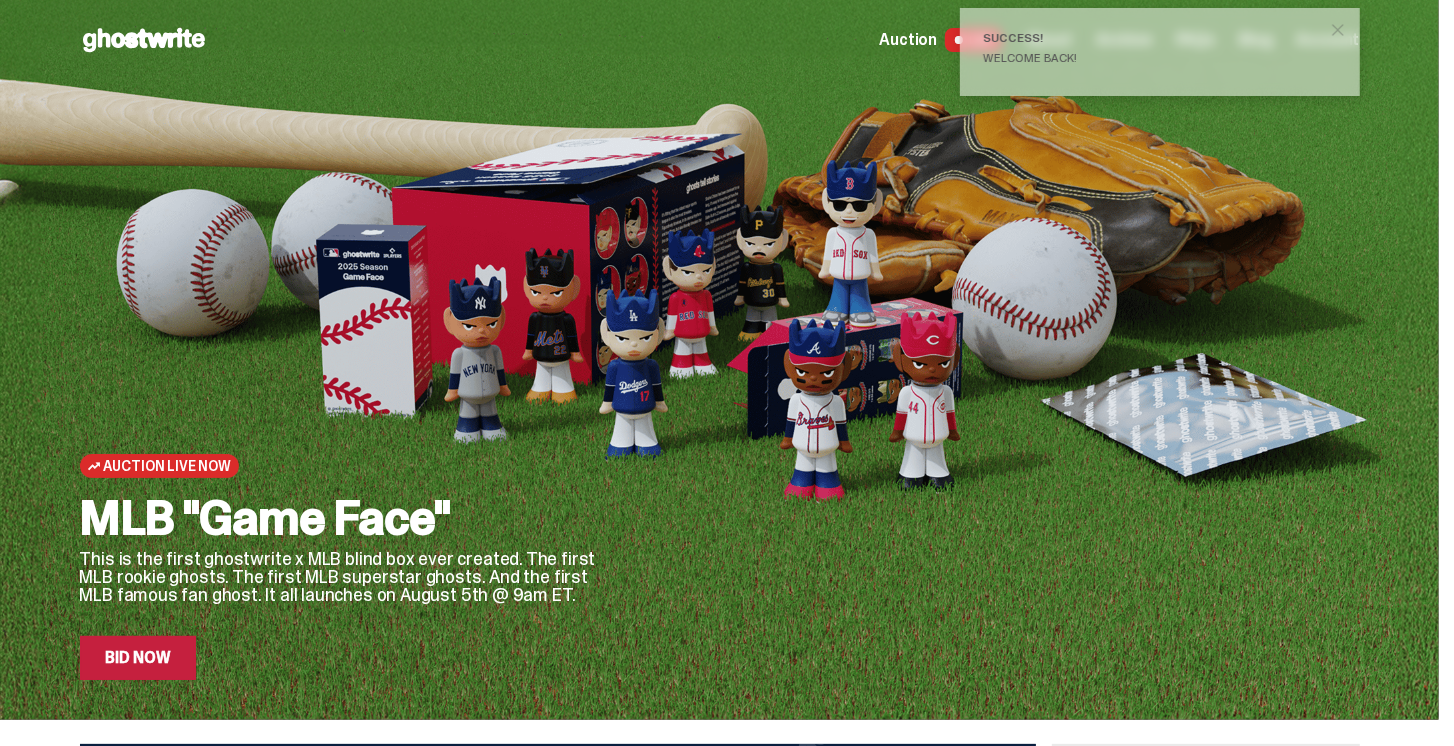 click at bounding box center [1338, 30] 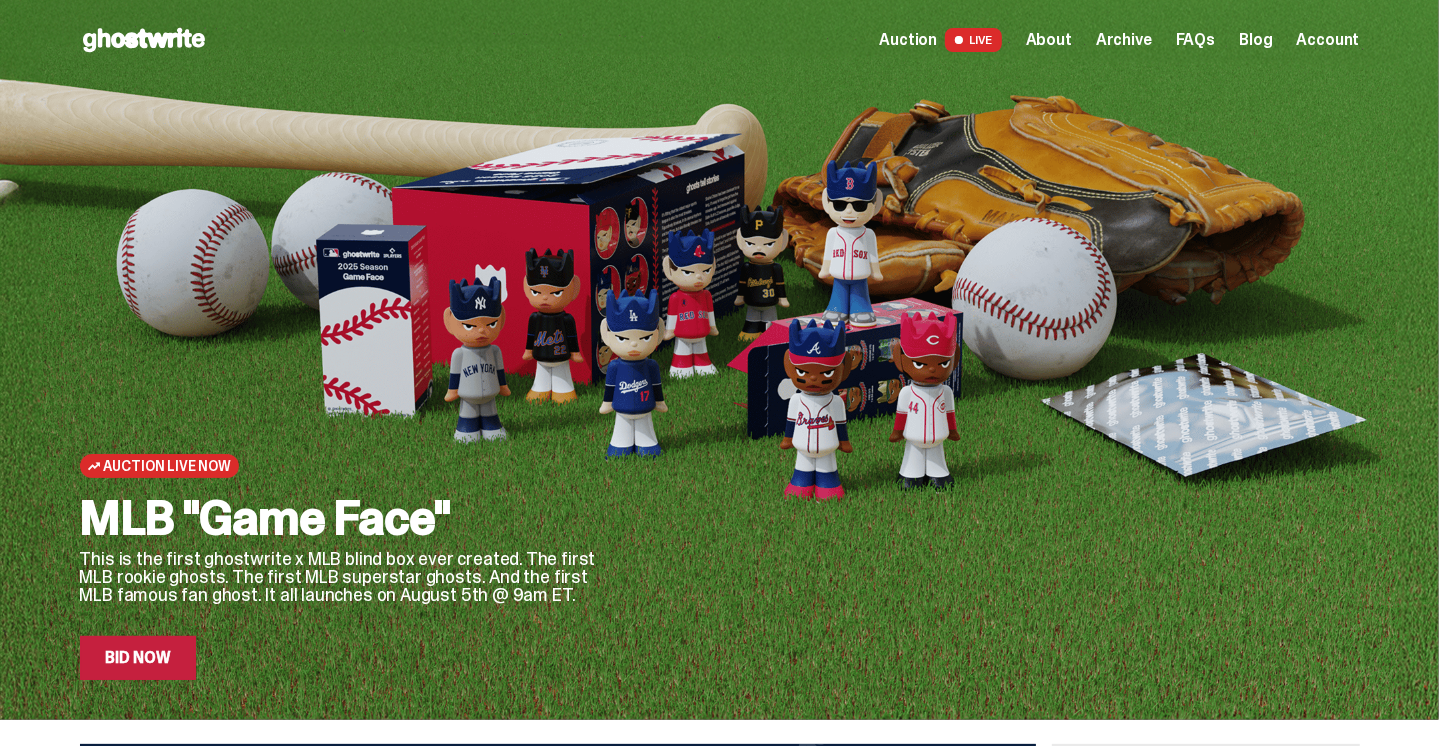 click on "Account" at bounding box center [1328, 40] 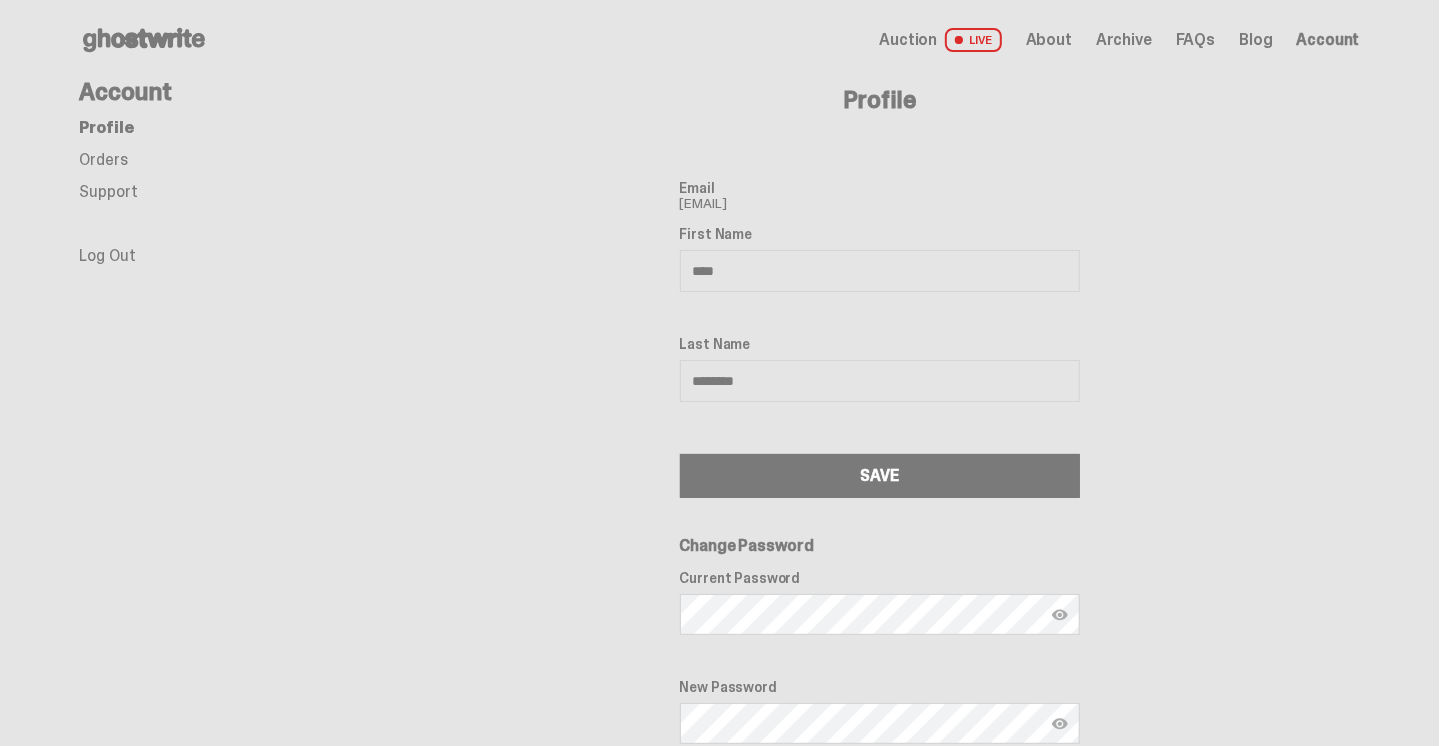 click on "Auction" at bounding box center (908, 40) 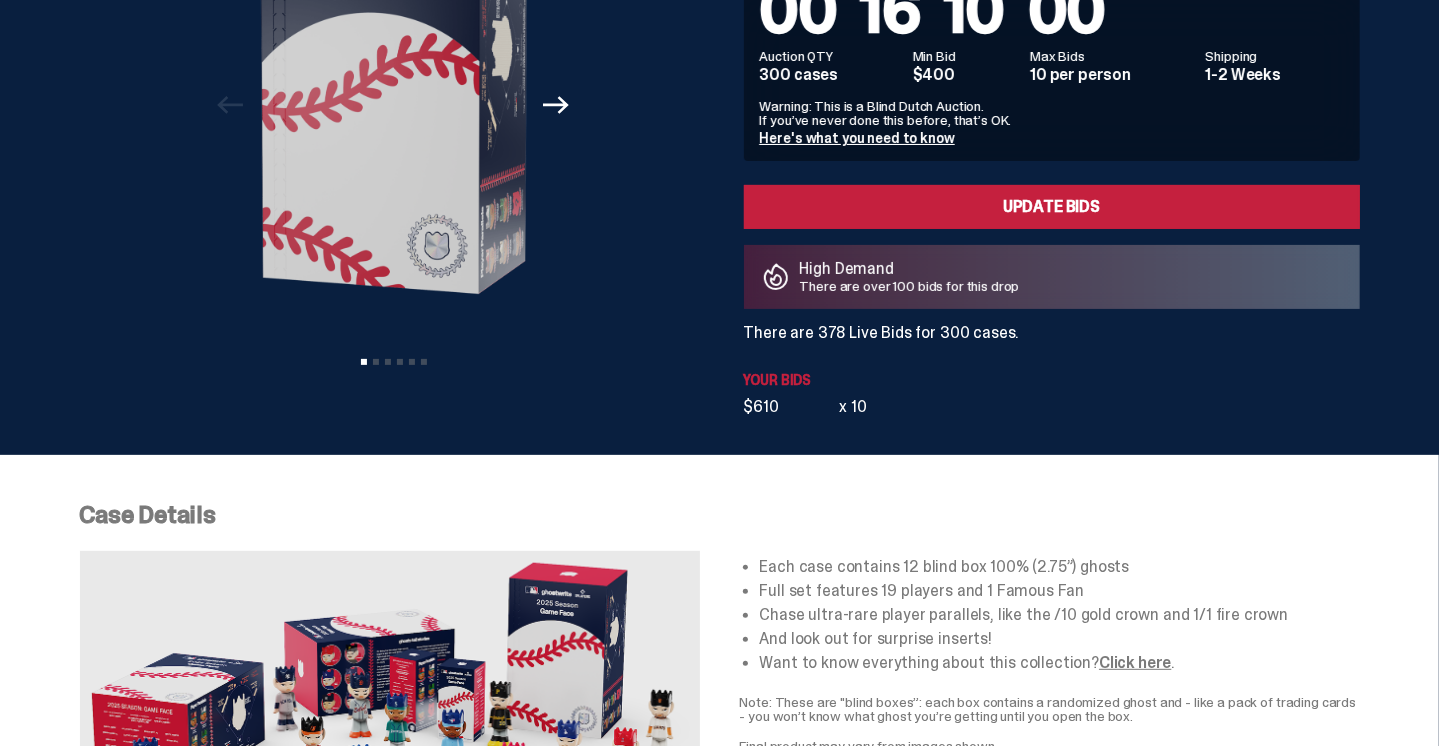scroll, scrollTop: 114, scrollLeft: 0, axis: vertical 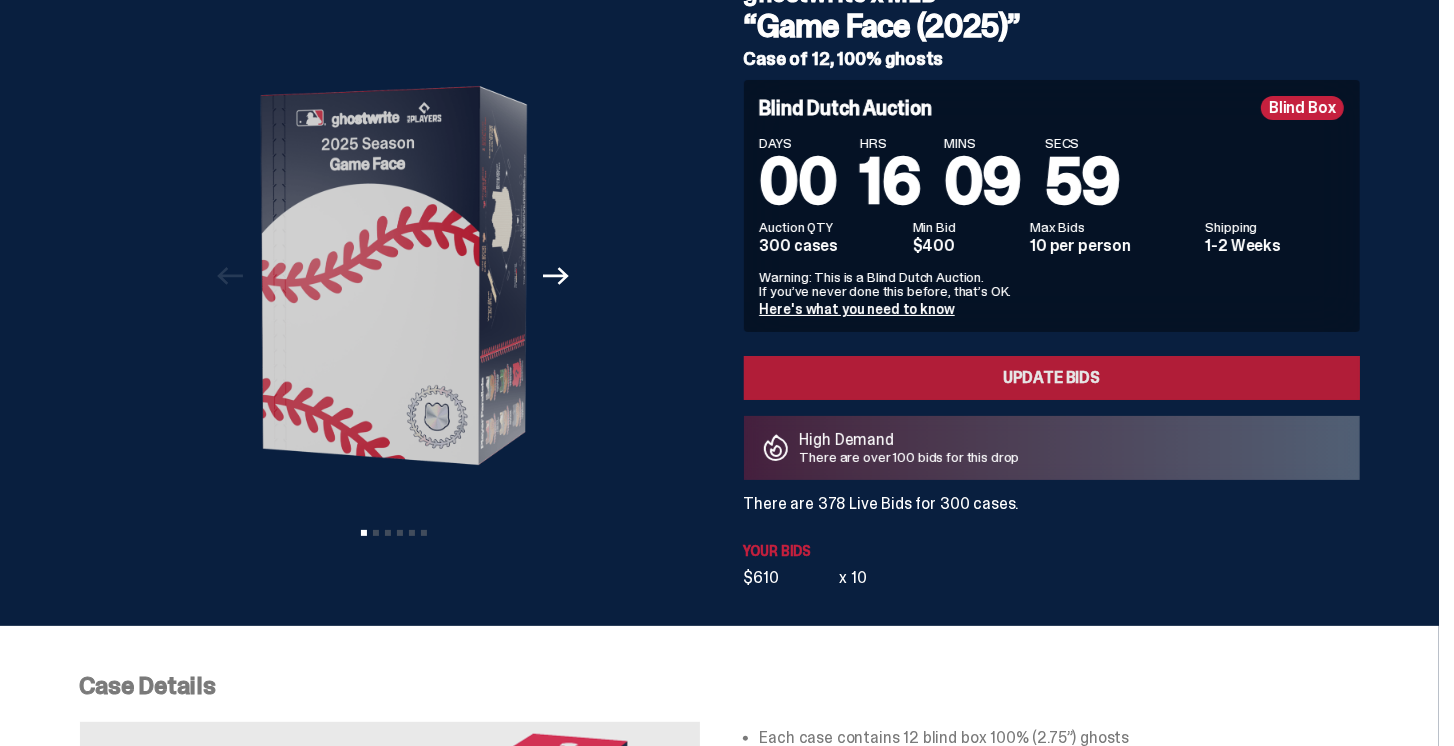 click on "Update Bids" at bounding box center (1052, 378) 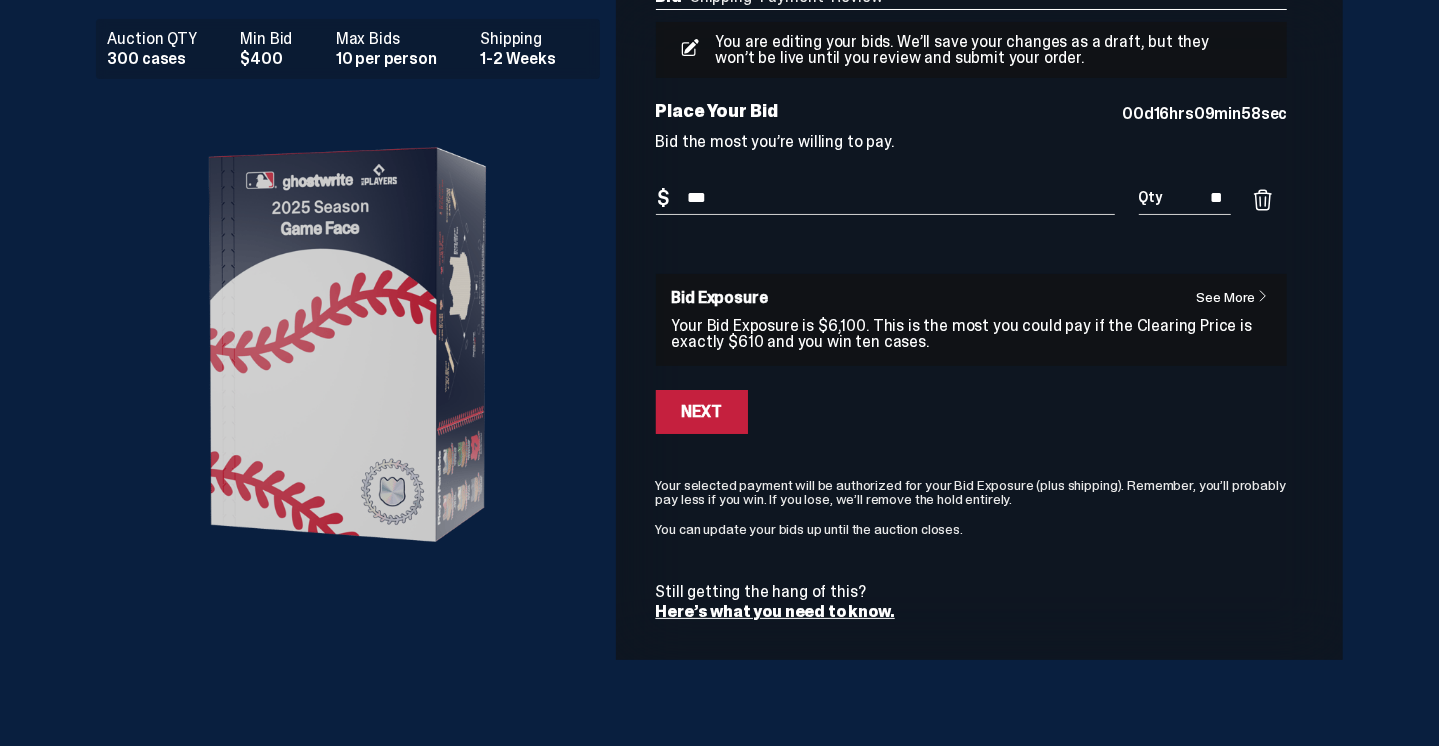 scroll, scrollTop: 0, scrollLeft: 0, axis: both 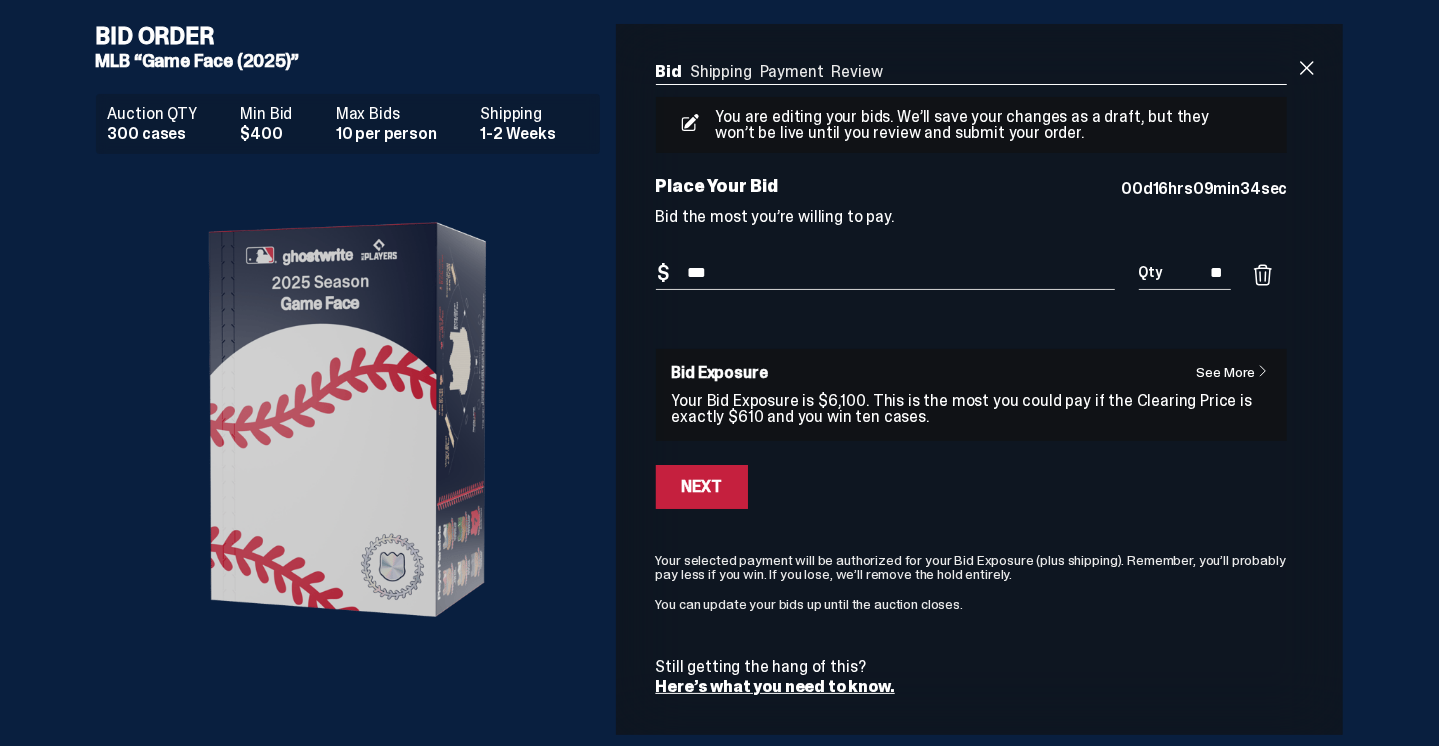 click on "**" at bounding box center [1185, 273] 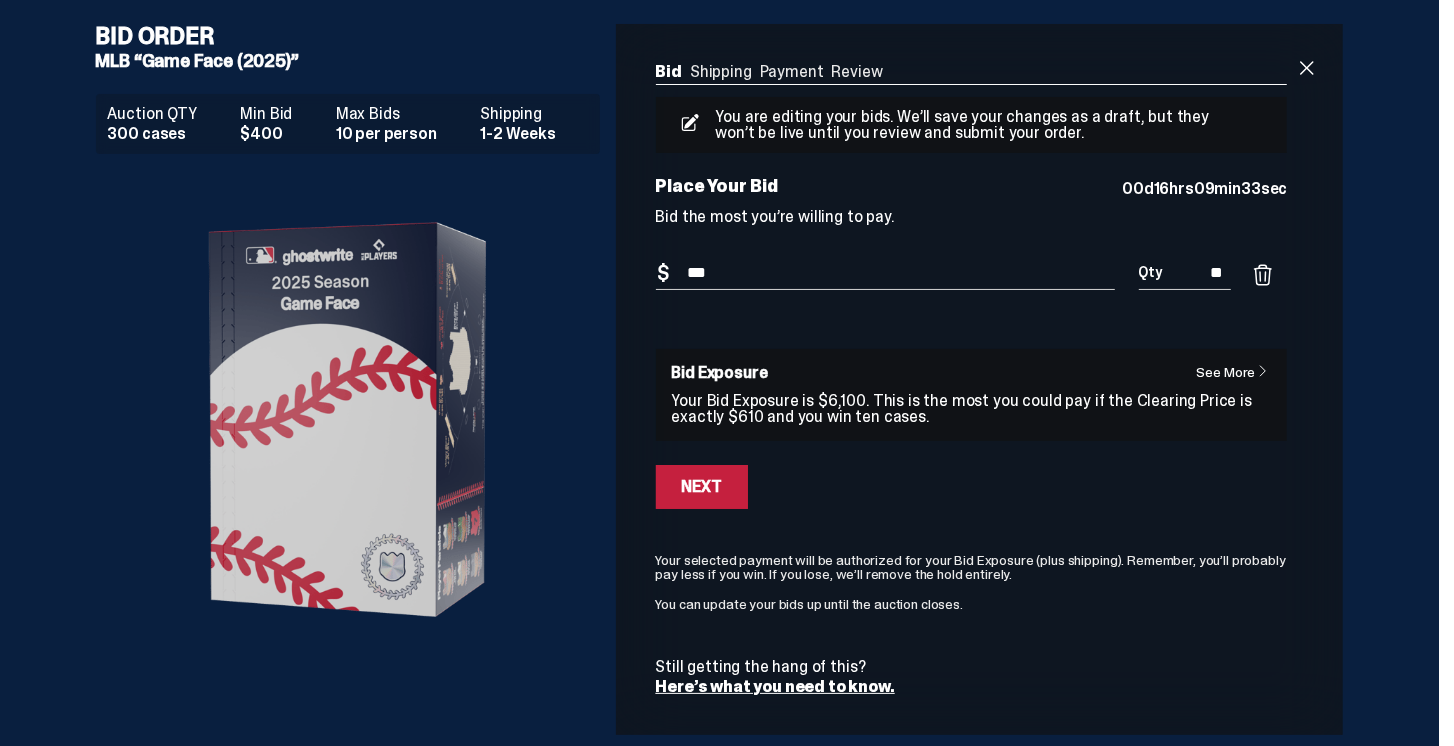 drag, startPoint x: 1206, startPoint y: 270, endPoint x: 1240, endPoint y: 269, distance: 34.0147 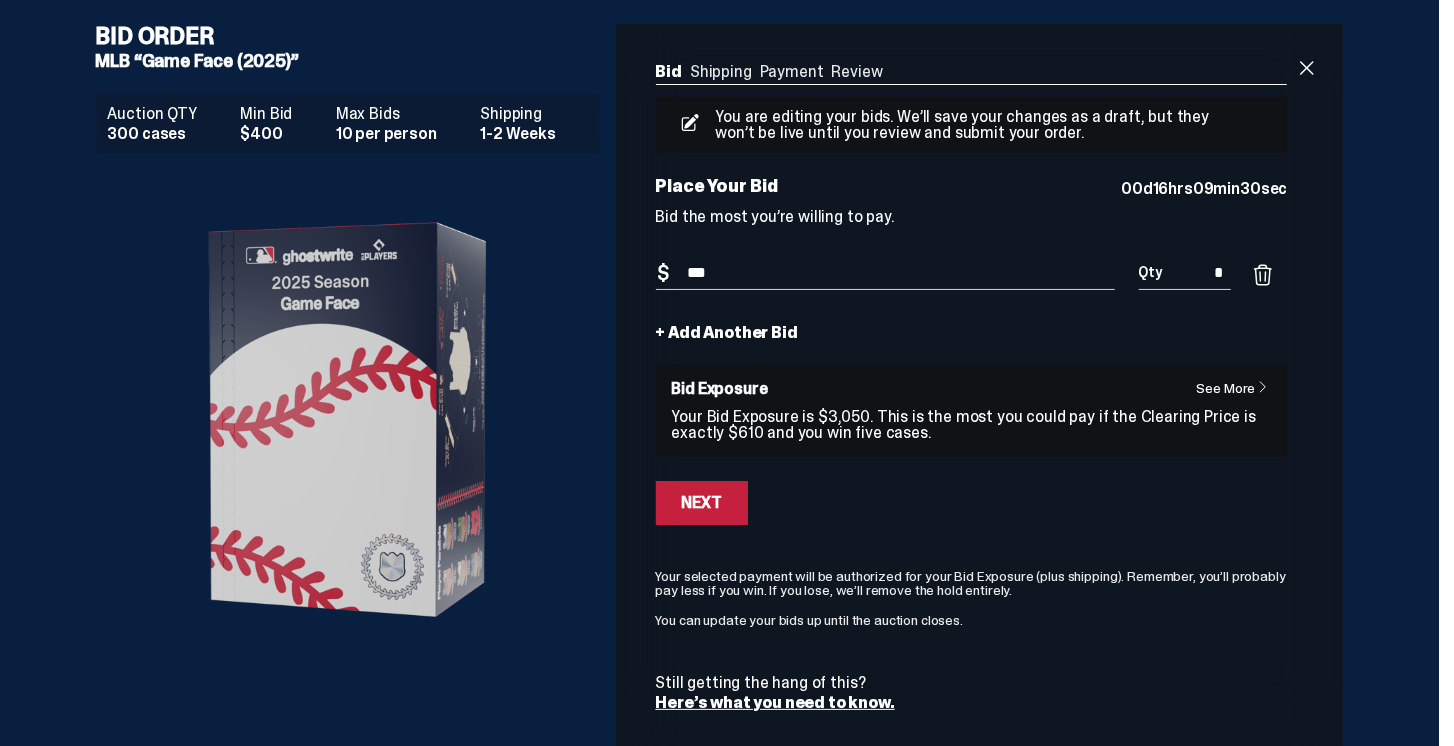 type on "*" 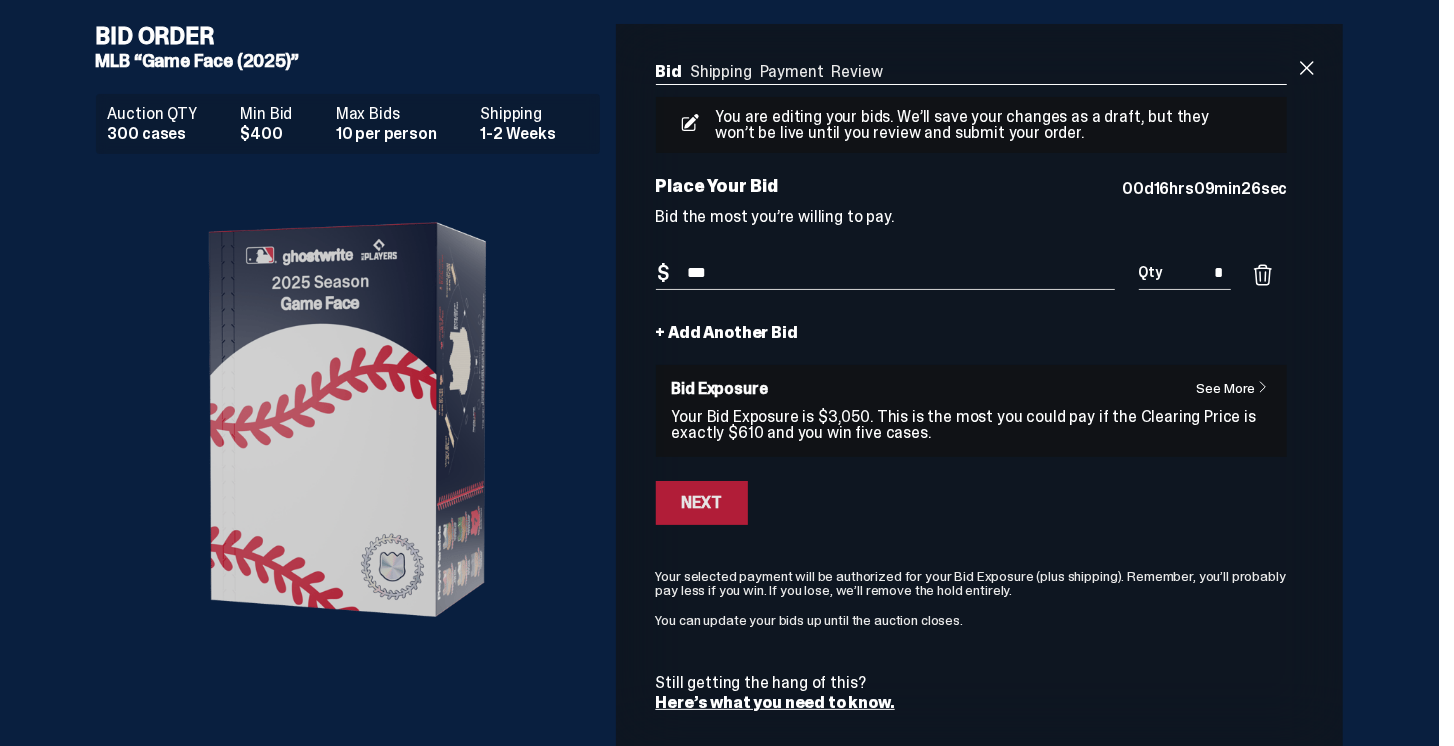 click on "Next" at bounding box center (702, 503) 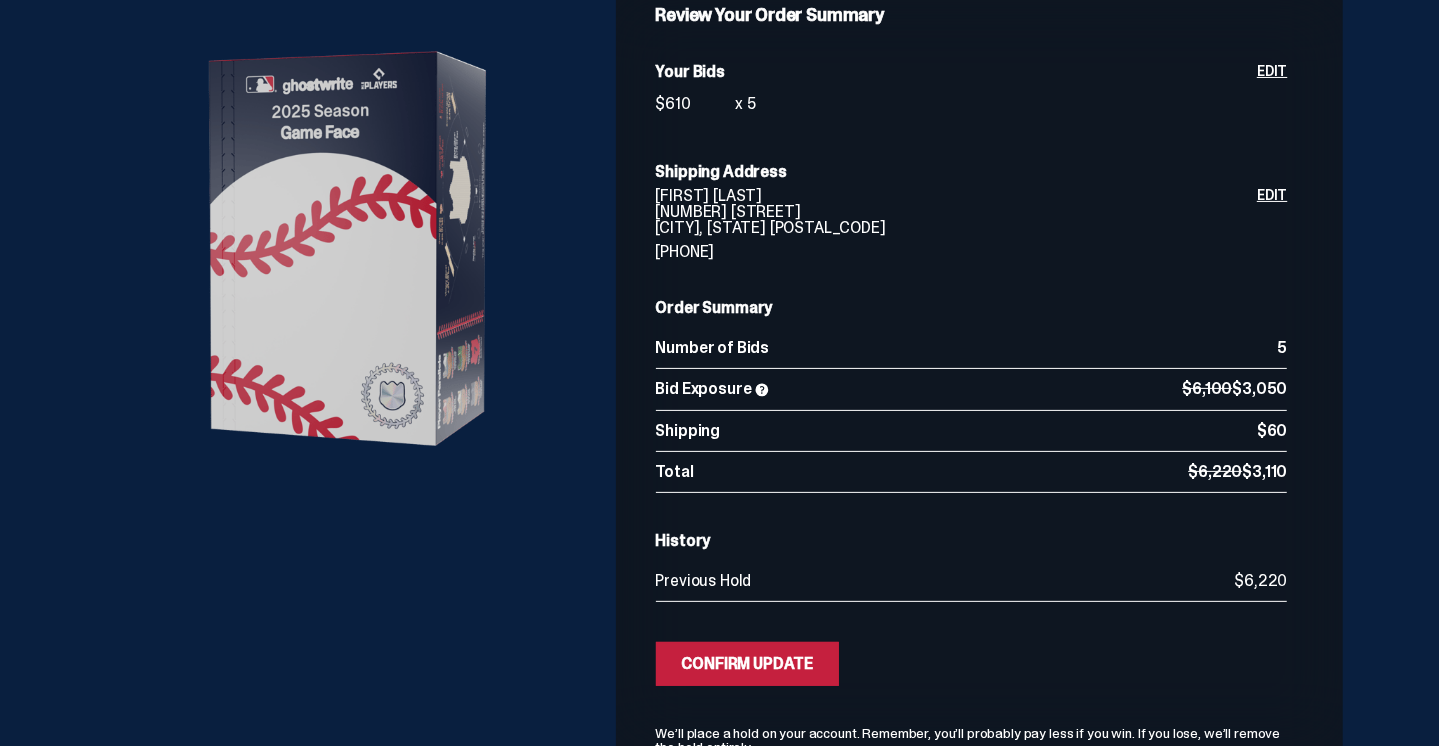 scroll, scrollTop: 228, scrollLeft: 0, axis: vertical 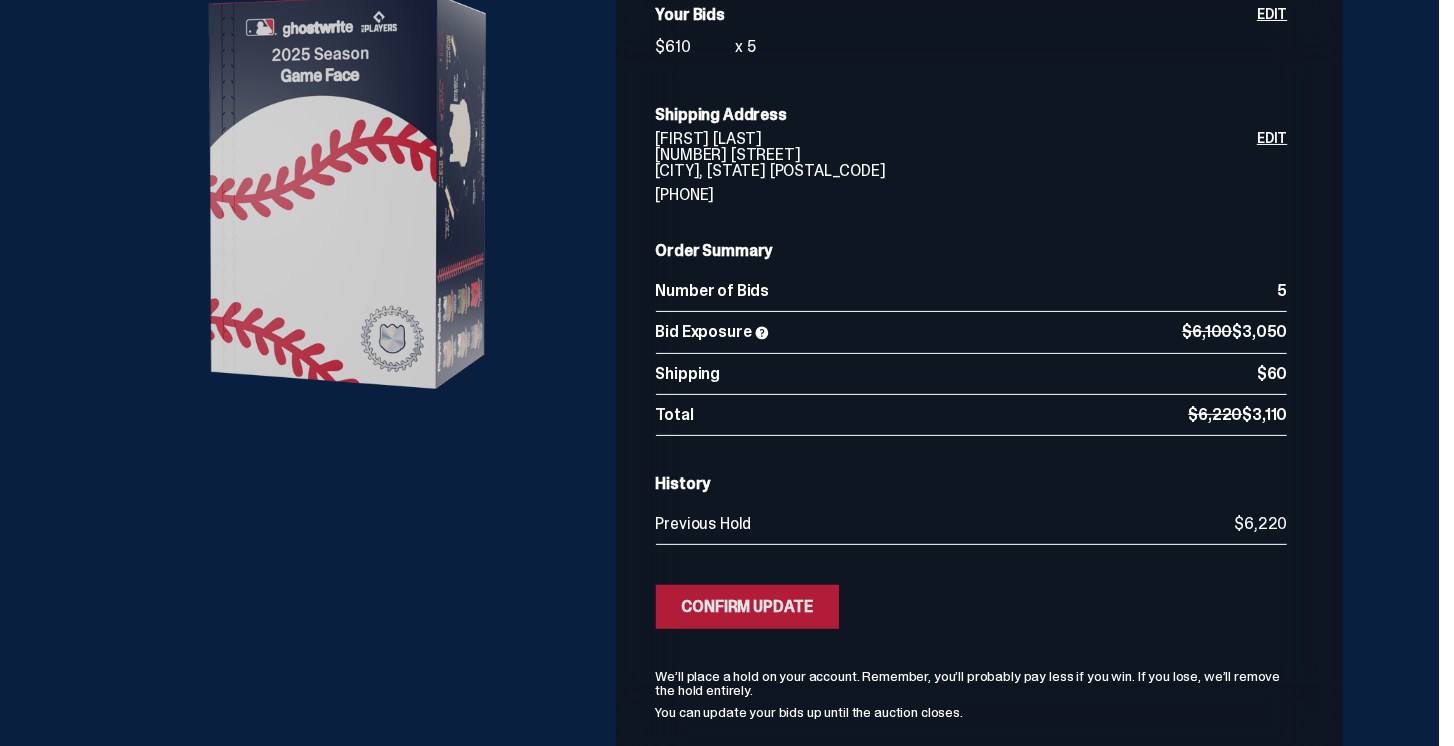 click on "Confirm Update" at bounding box center [748, 607] 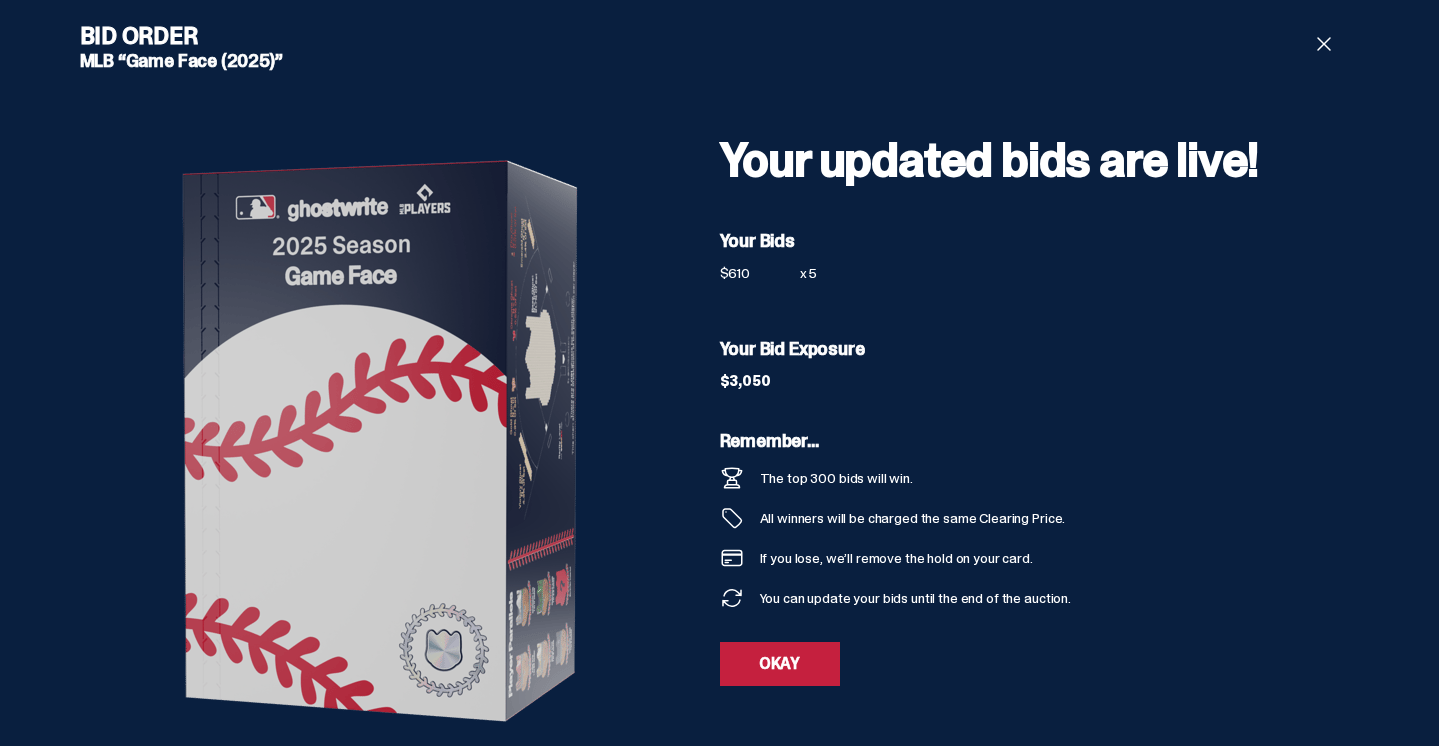 scroll, scrollTop: 0, scrollLeft: 0, axis: both 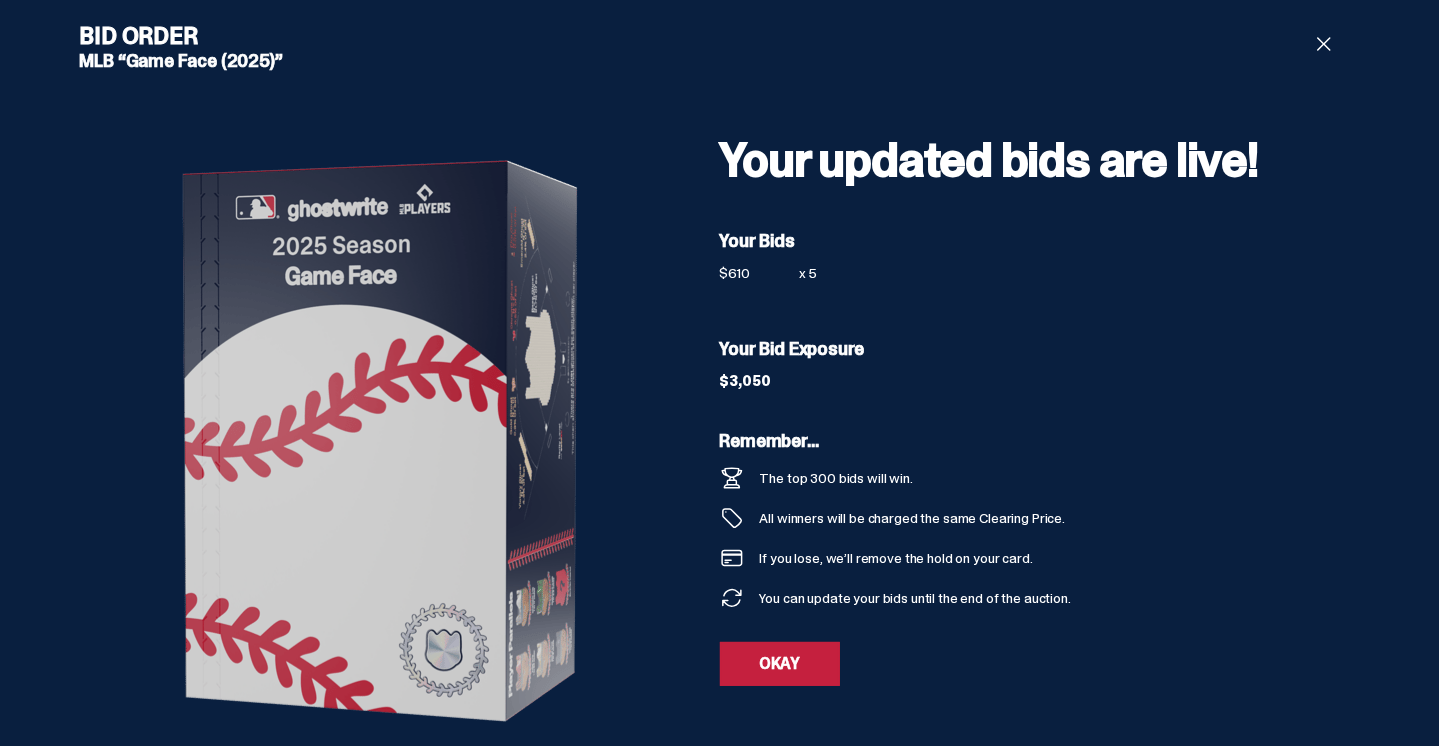 click at bounding box center [1324, 44] 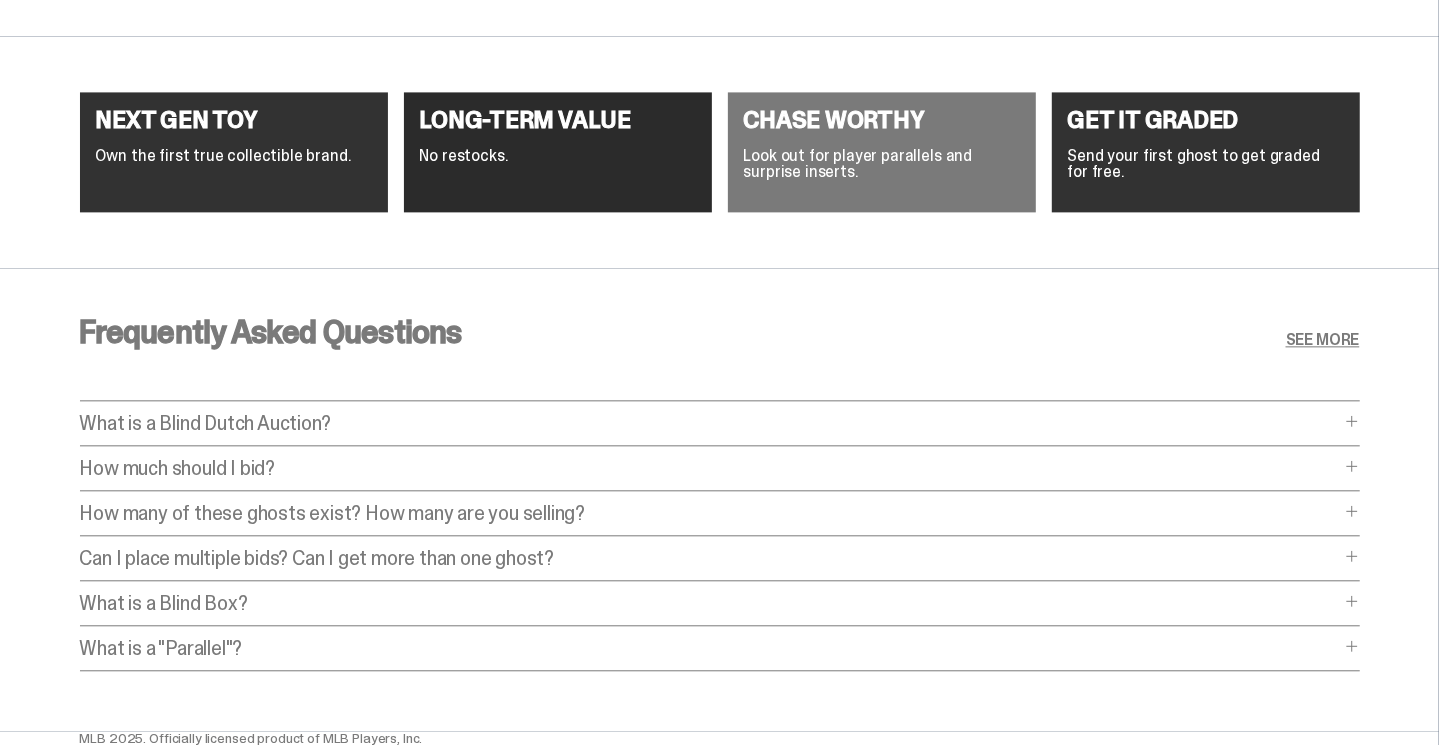 scroll, scrollTop: 8168, scrollLeft: 0, axis: vertical 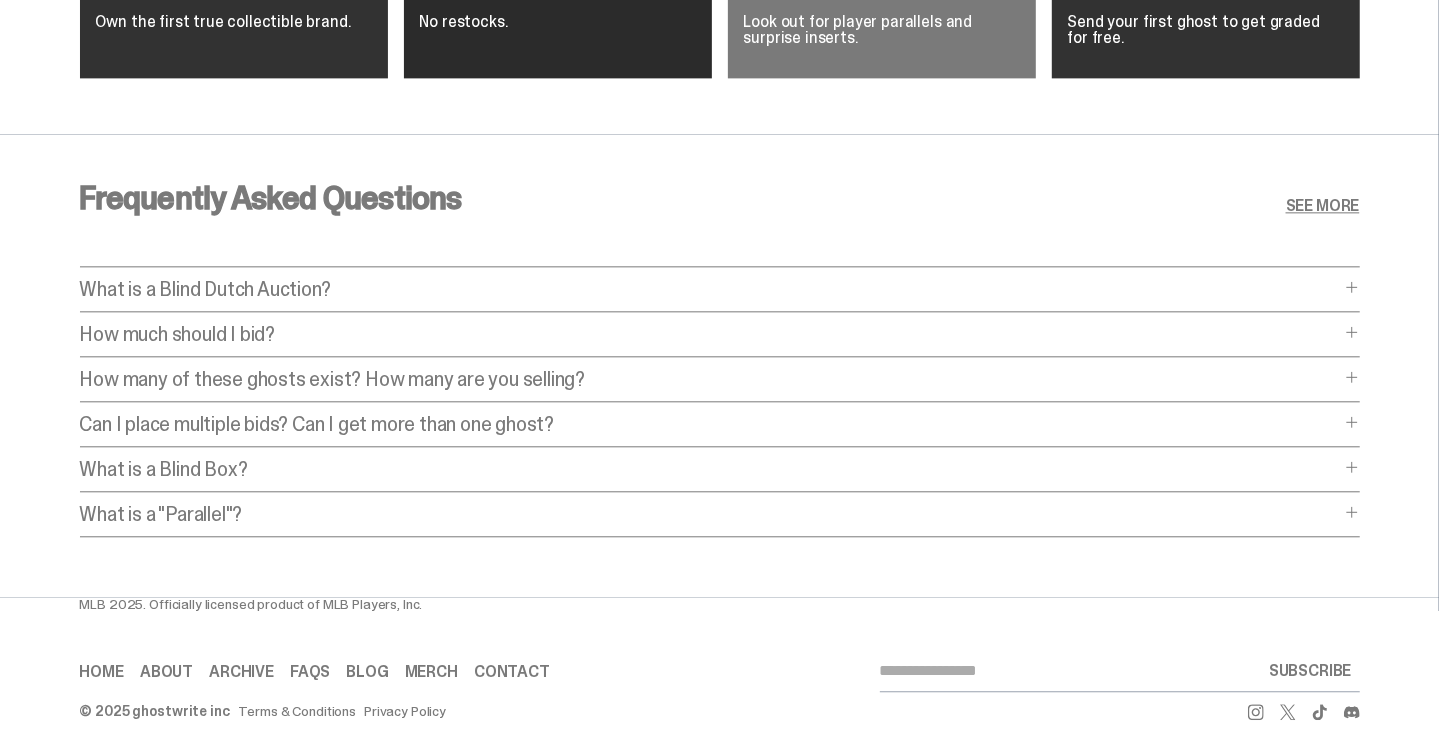 click on "Contact" at bounding box center [512, 672] 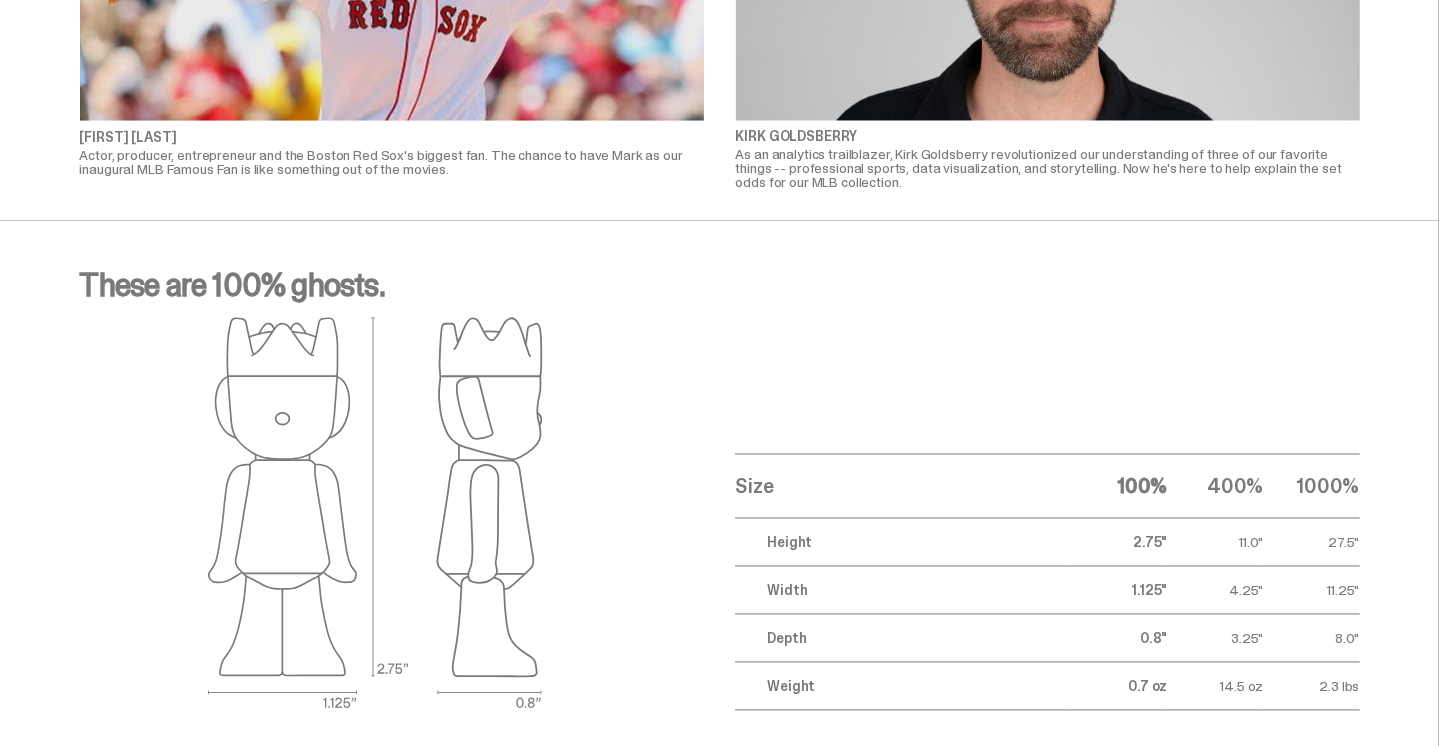 drag, startPoint x: 843, startPoint y: 447, endPoint x: 837, endPoint y: 424, distance: 23.769728 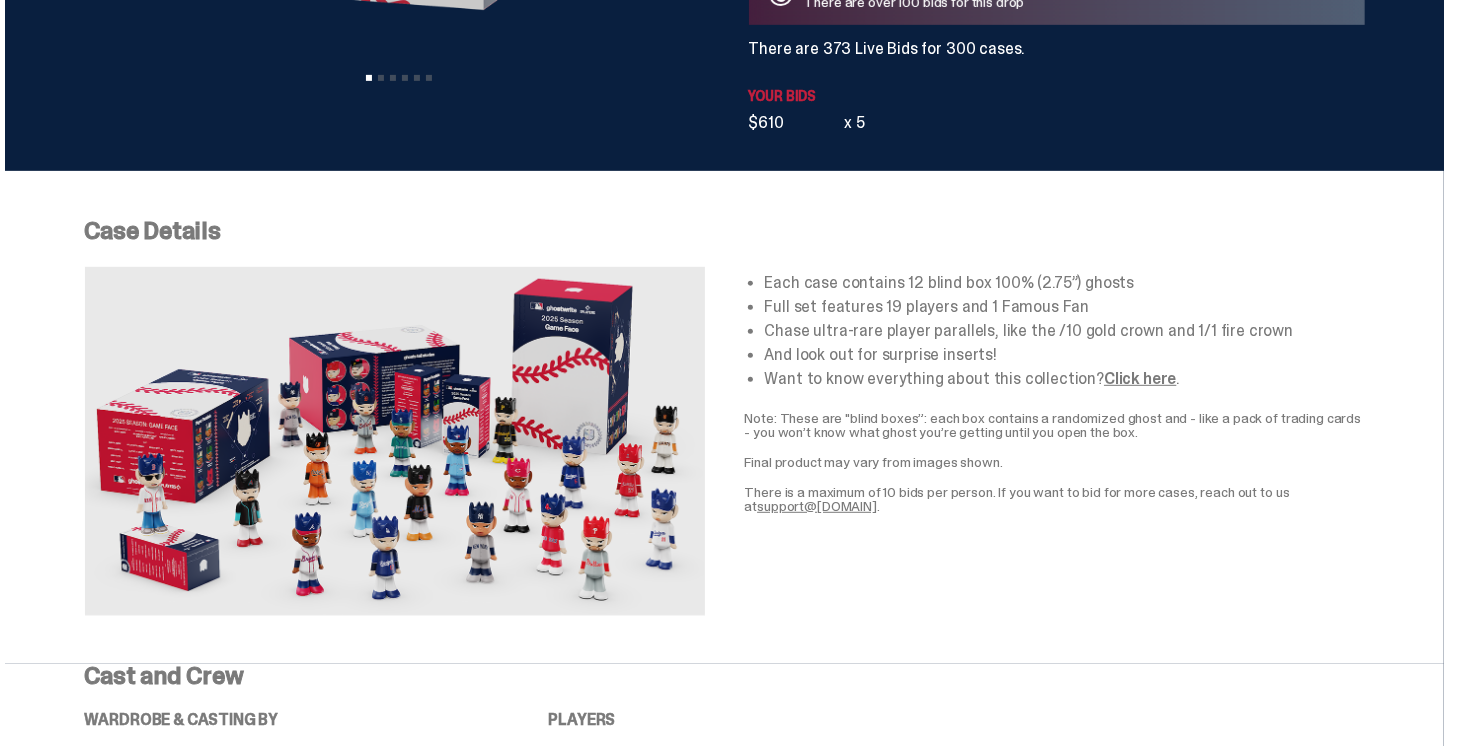scroll, scrollTop: 0, scrollLeft: 0, axis: both 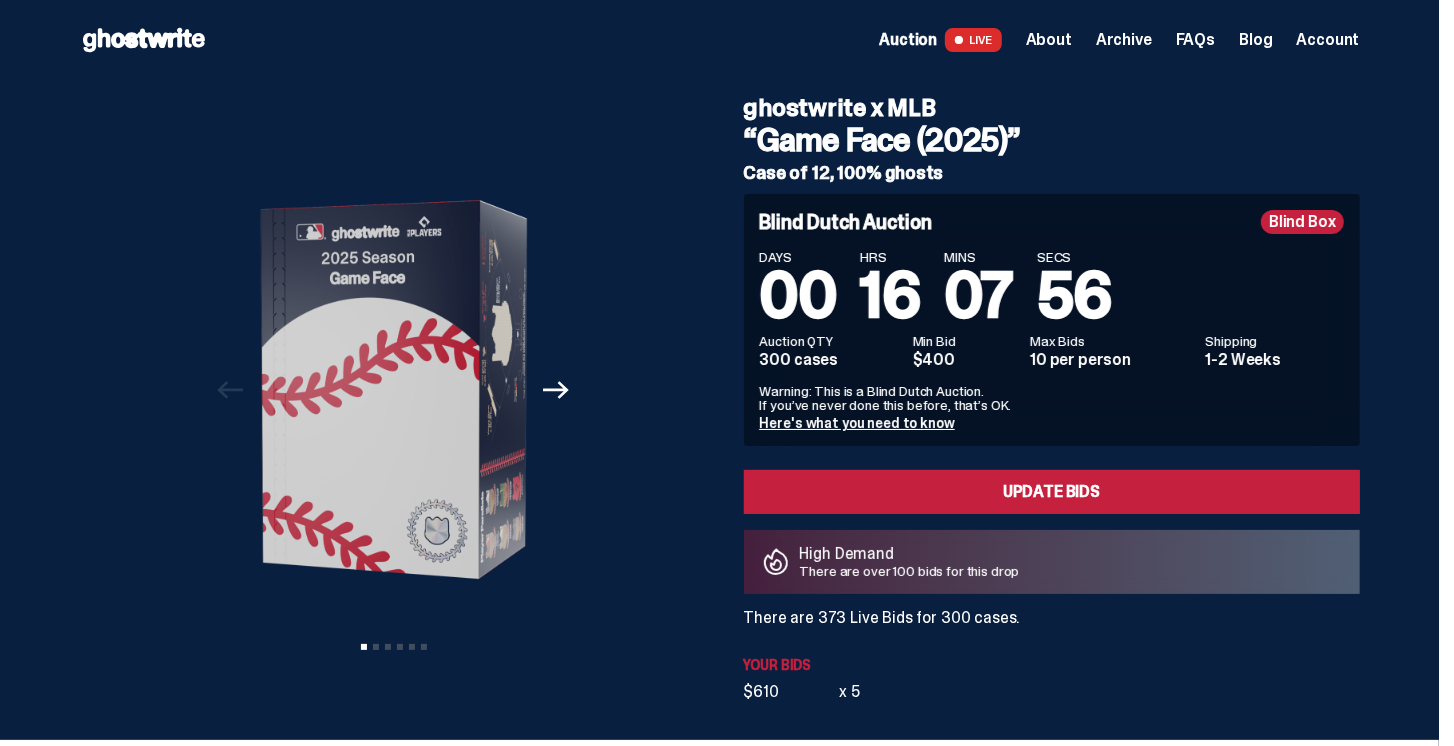 click on "Account" at bounding box center [1328, 40] 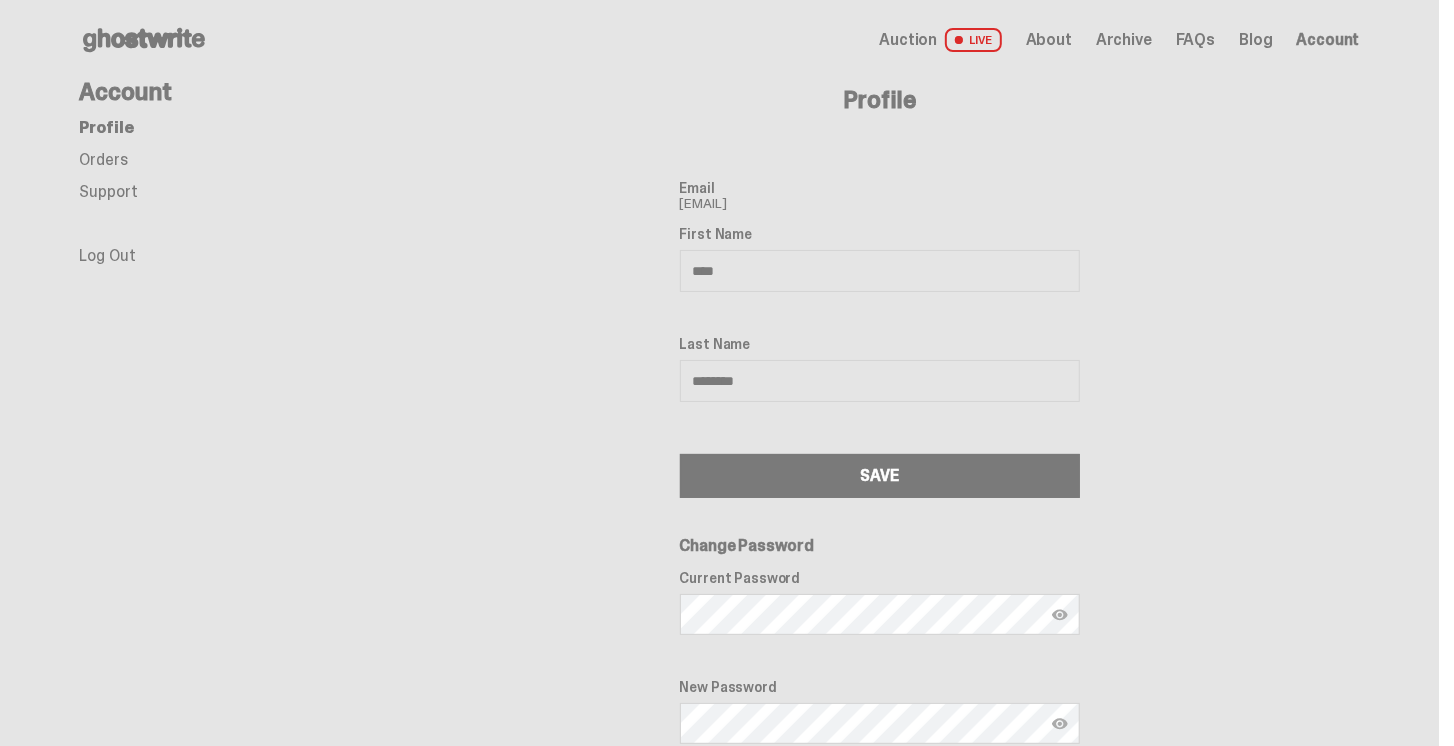 click on "Account
Profile
Orders
Support
Profile
Email
[EMAIL]
First Name
****
Last Name
********
SAVE
Change Password
Current Password
New Password" at bounding box center (719, 514) 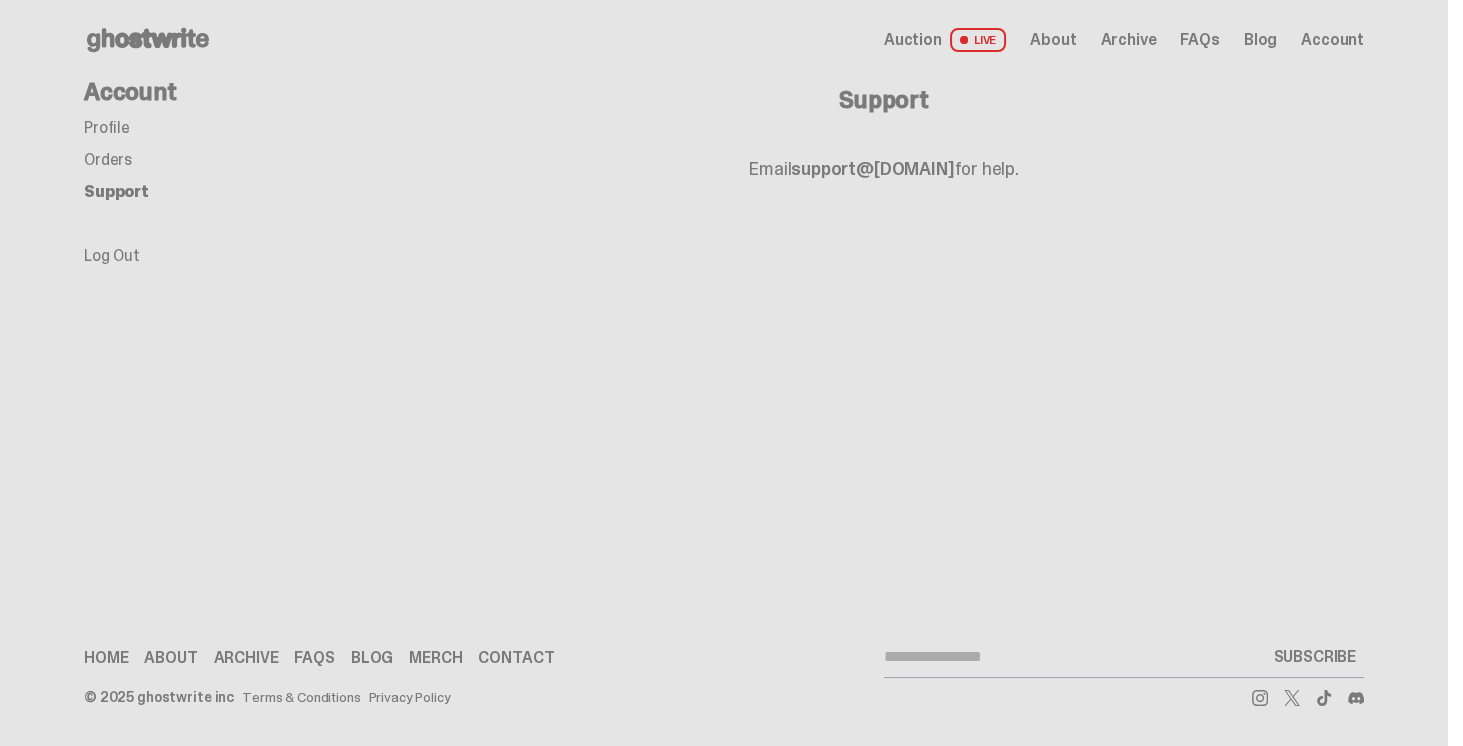 click on "support@[DOMAIN]" at bounding box center (872, 169) 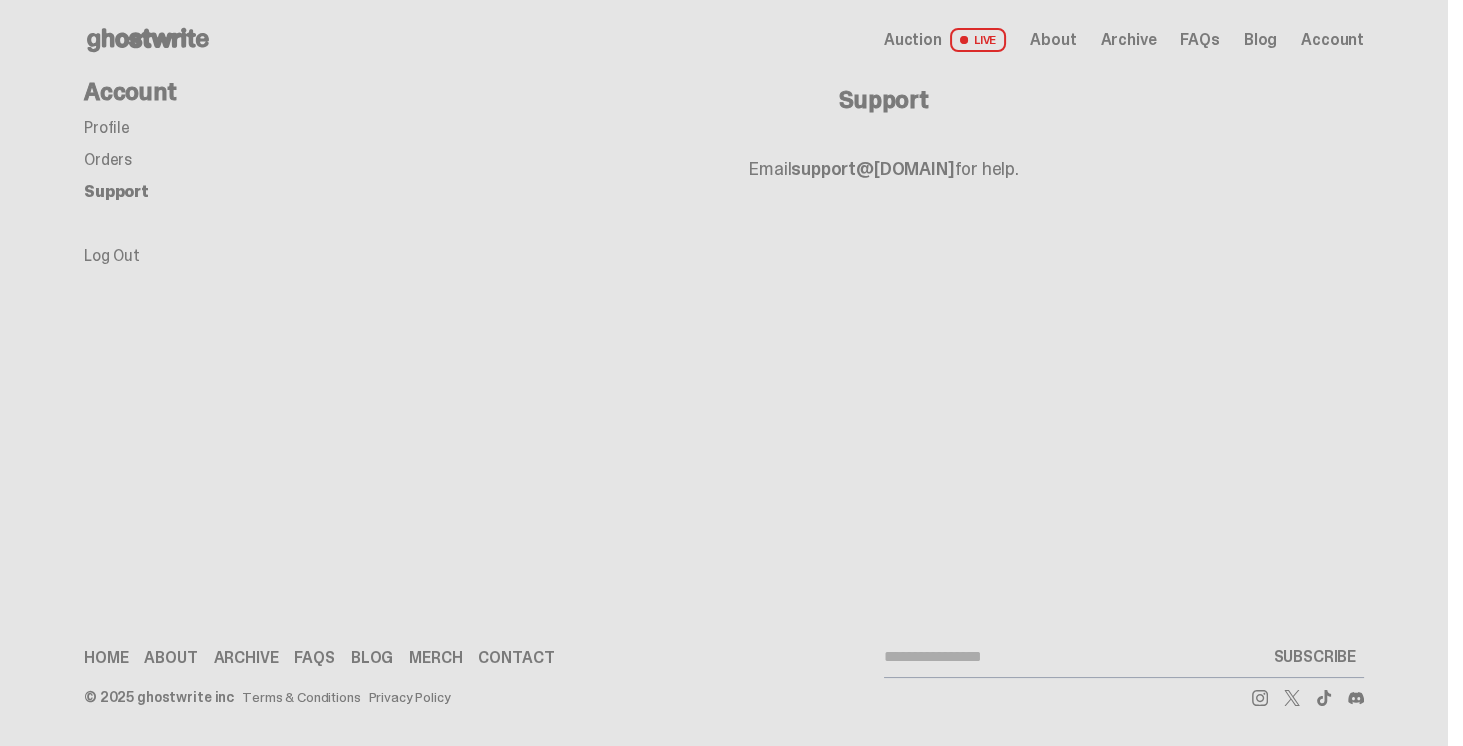 drag, startPoint x: 981, startPoint y: 169, endPoint x: 773, endPoint y: 172, distance: 208.02164 